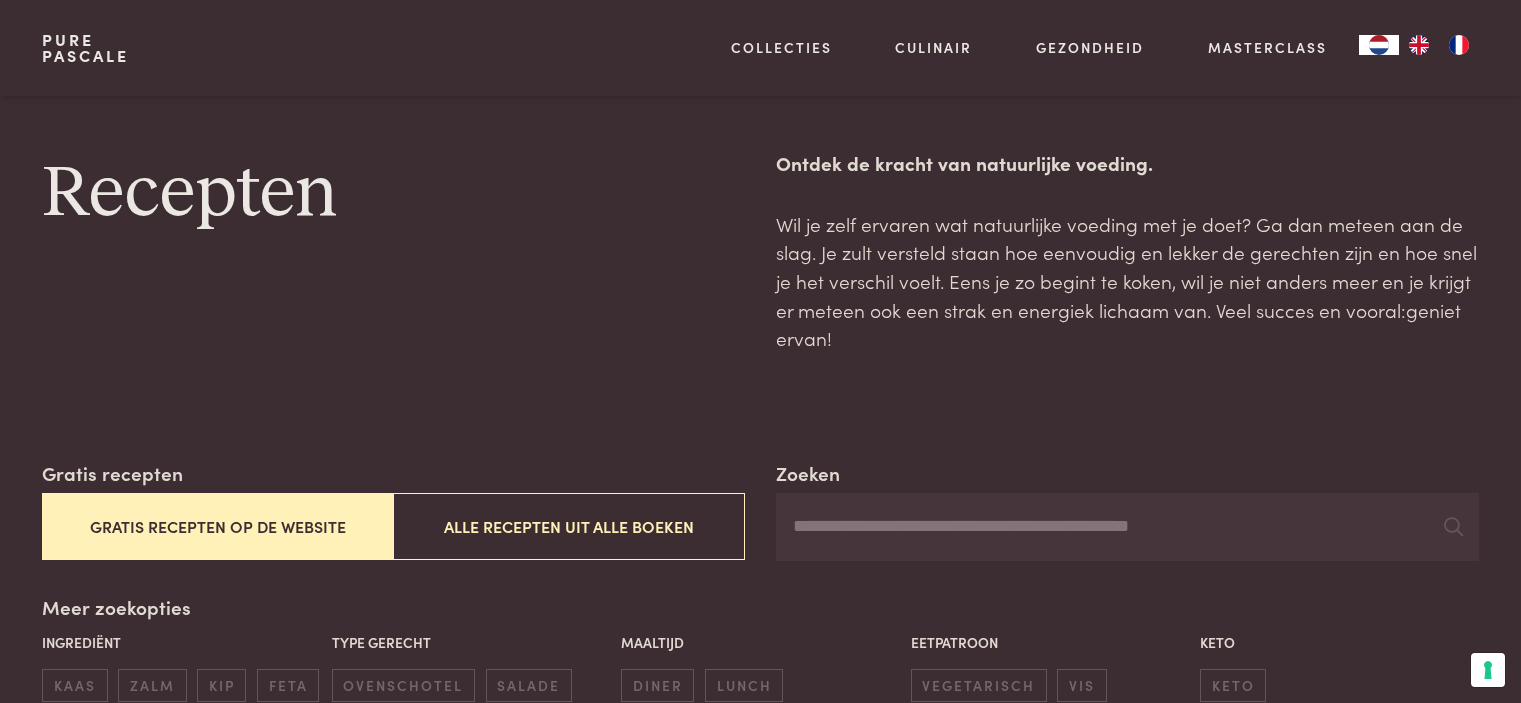 scroll, scrollTop: 8057, scrollLeft: 0, axis: vertical 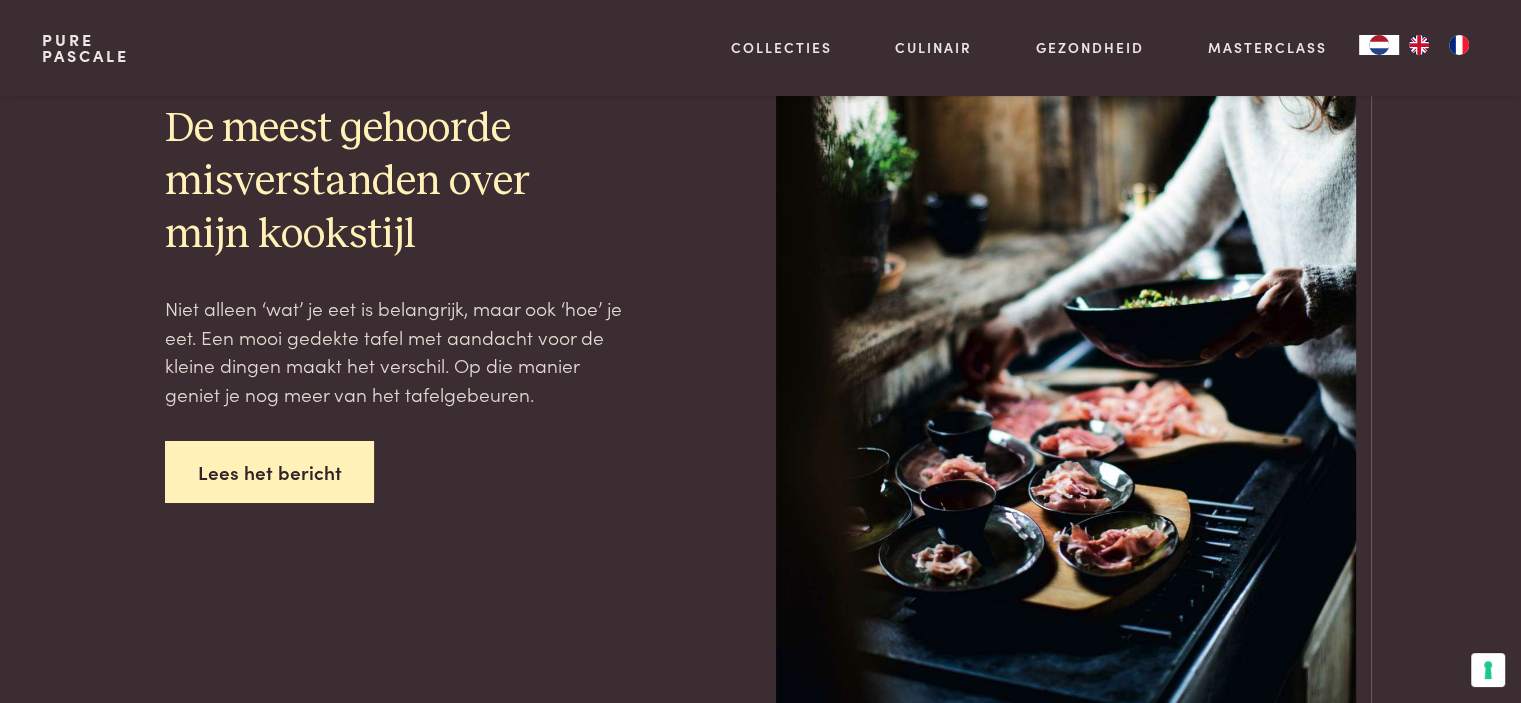 click on "Lees het bericht" at bounding box center (270, 472) 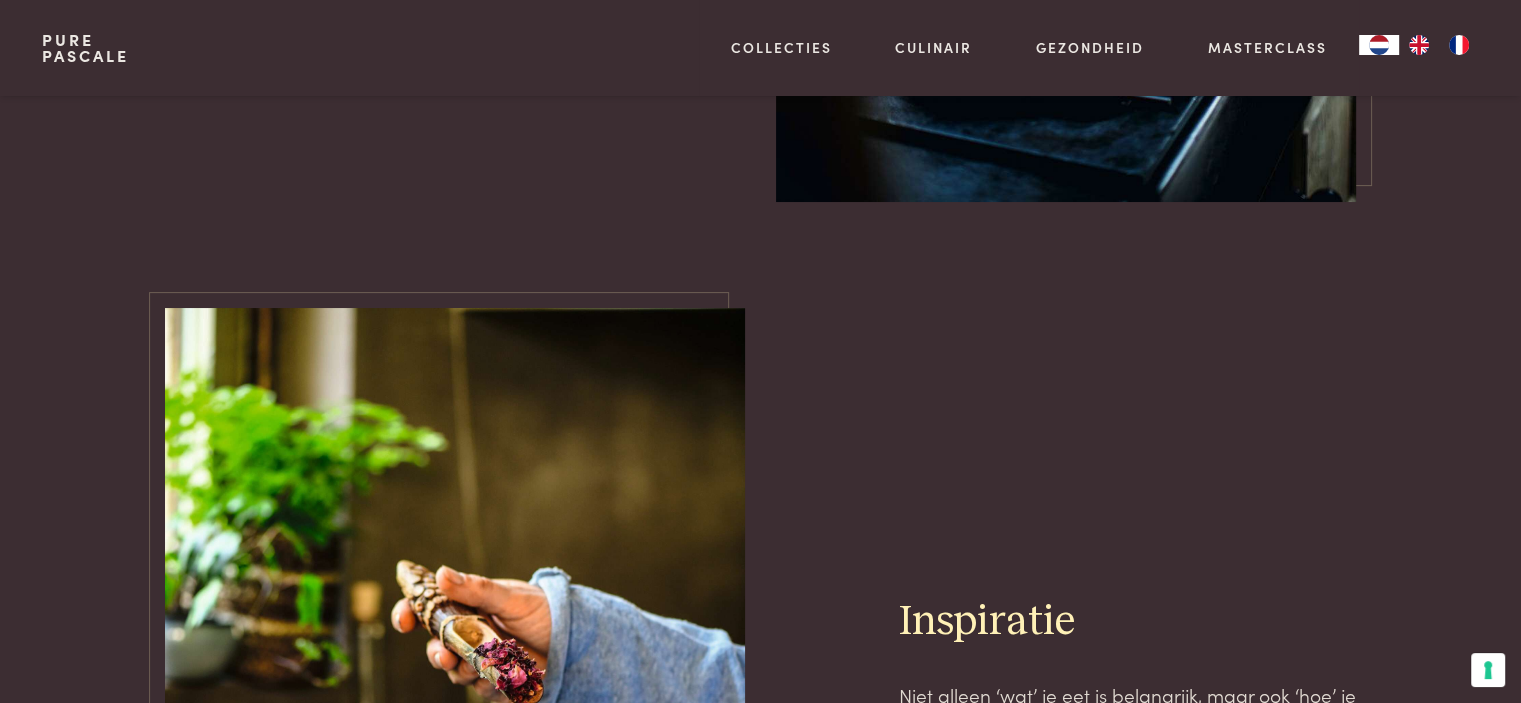 scroll, scrollTop: 7857, scrollLeft: 0, axis: vertical 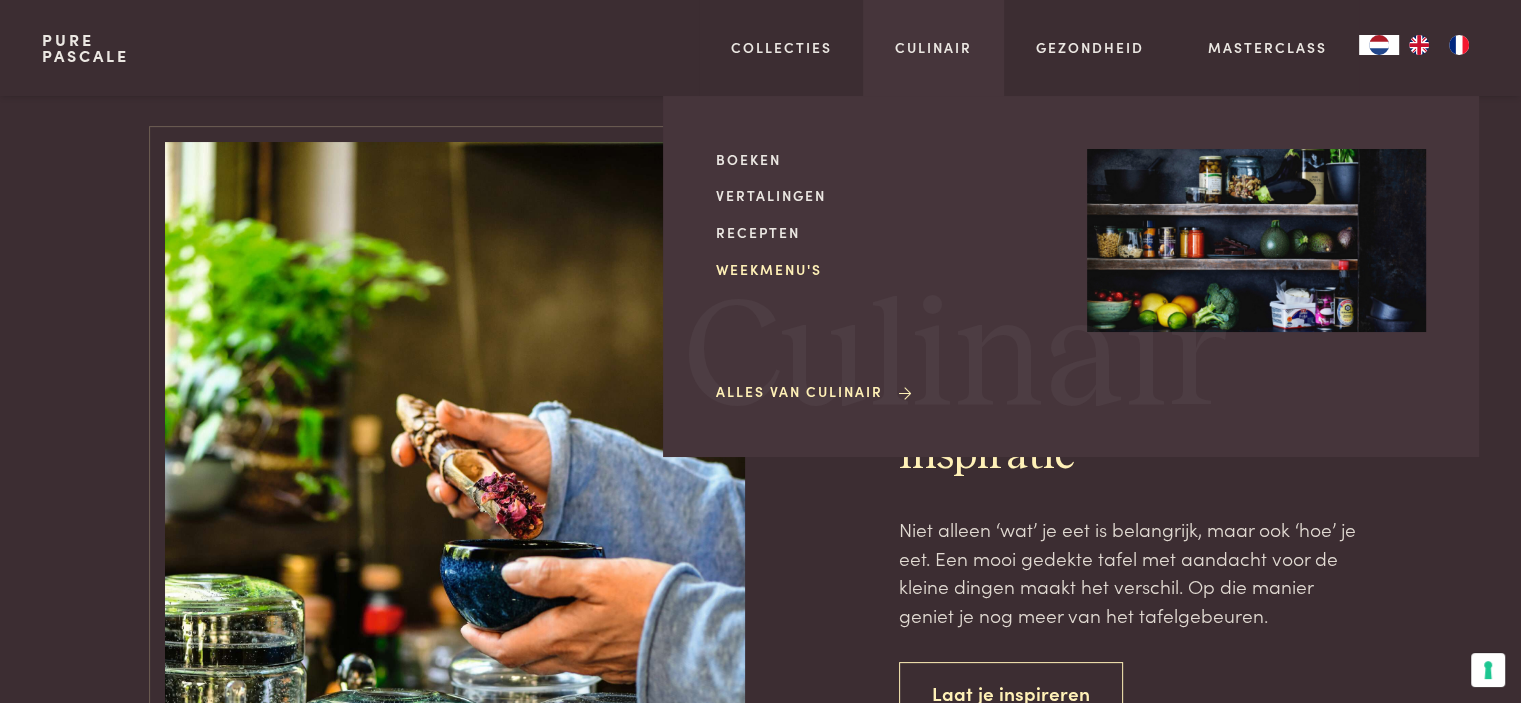click on "Weekmenu's" at bounding box center [885, 269] 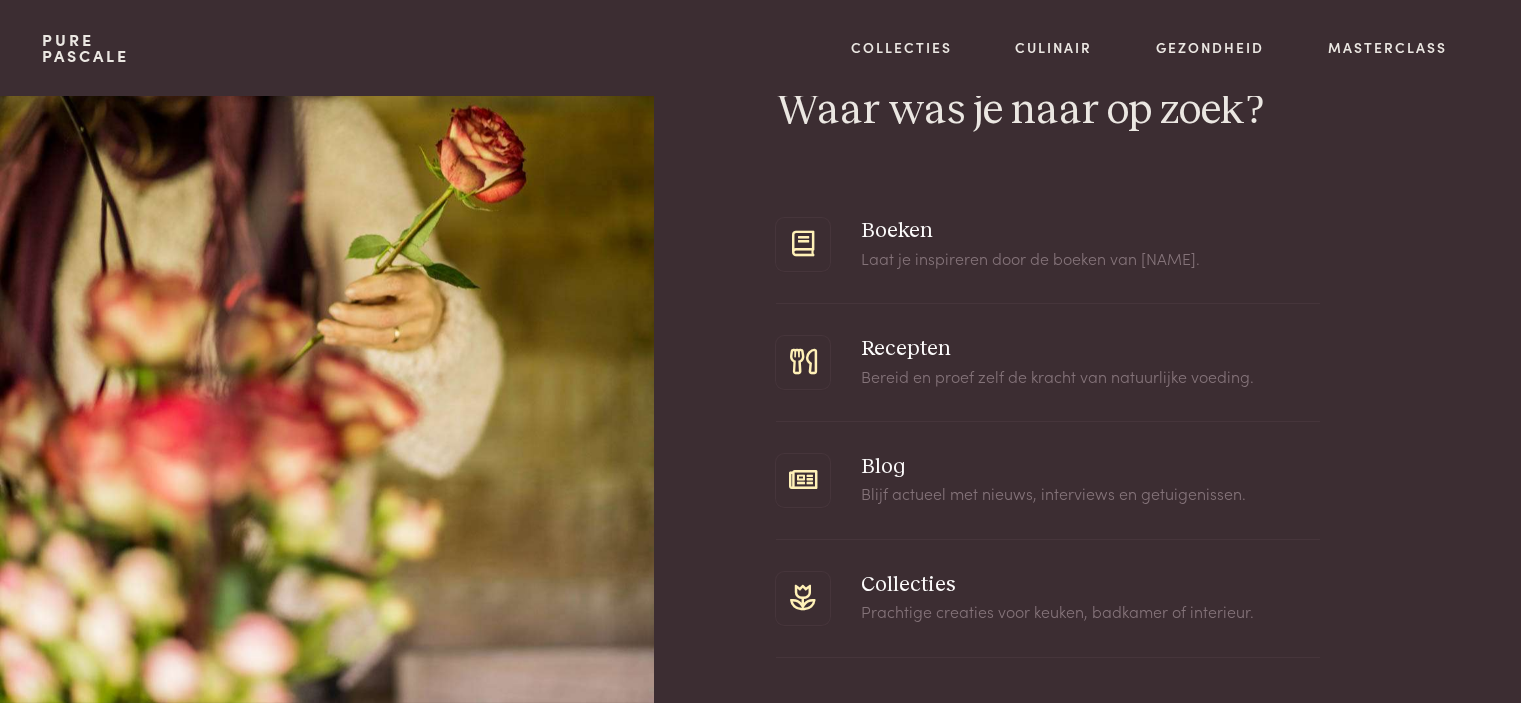 scroll, scrollTop: 0, scrollLeft: 0, axis: both 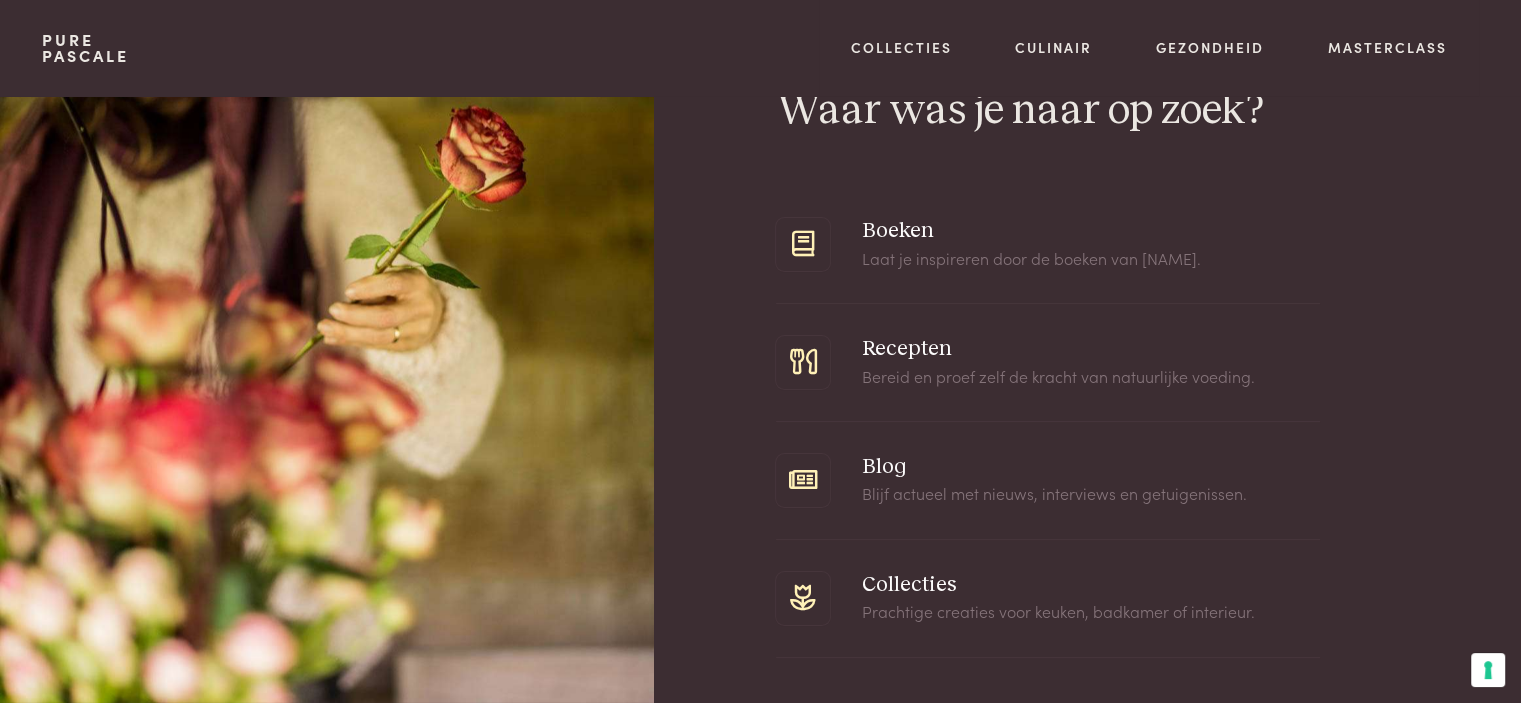 click on "Pure
Pascale" at bounding box center (85, 48) 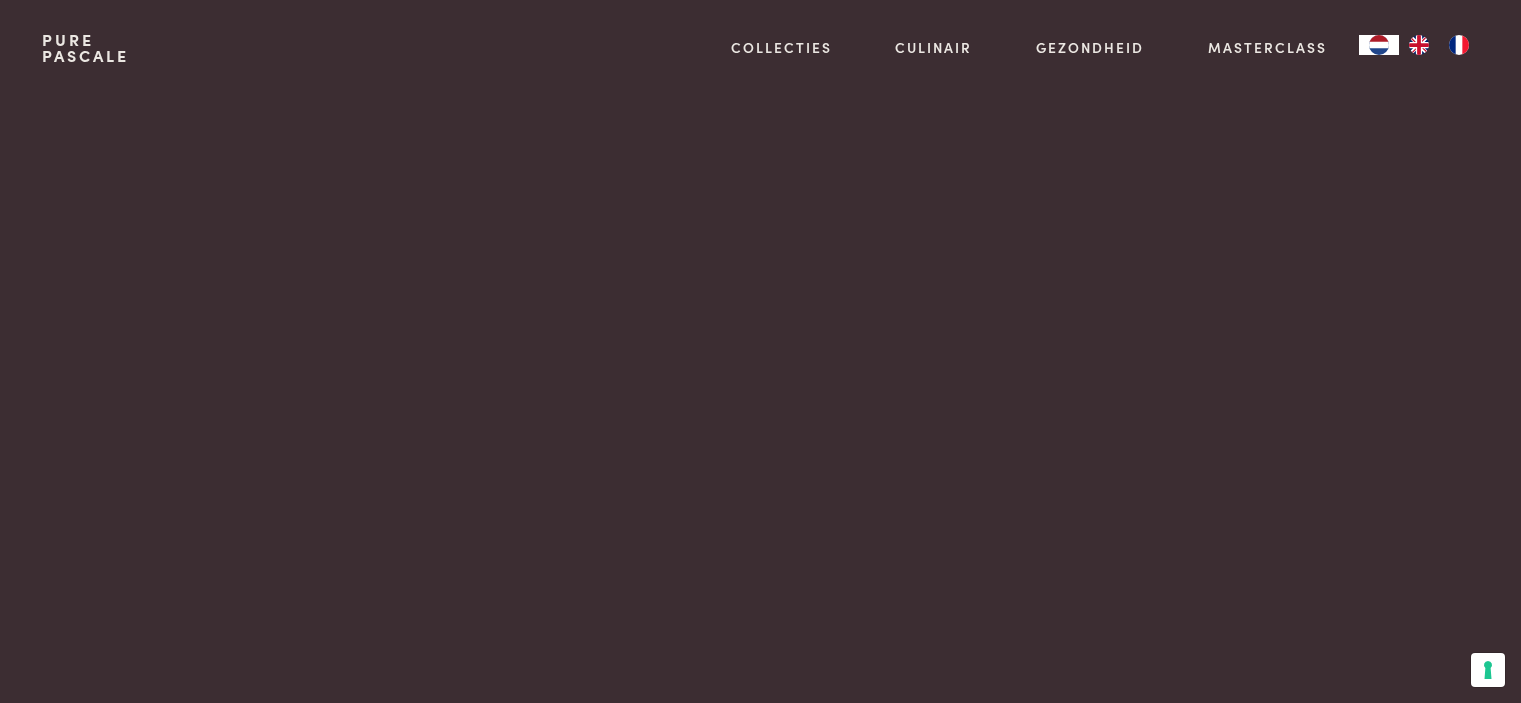 scroll, scrollTop: 0, scrollLeft: 0, axis: both 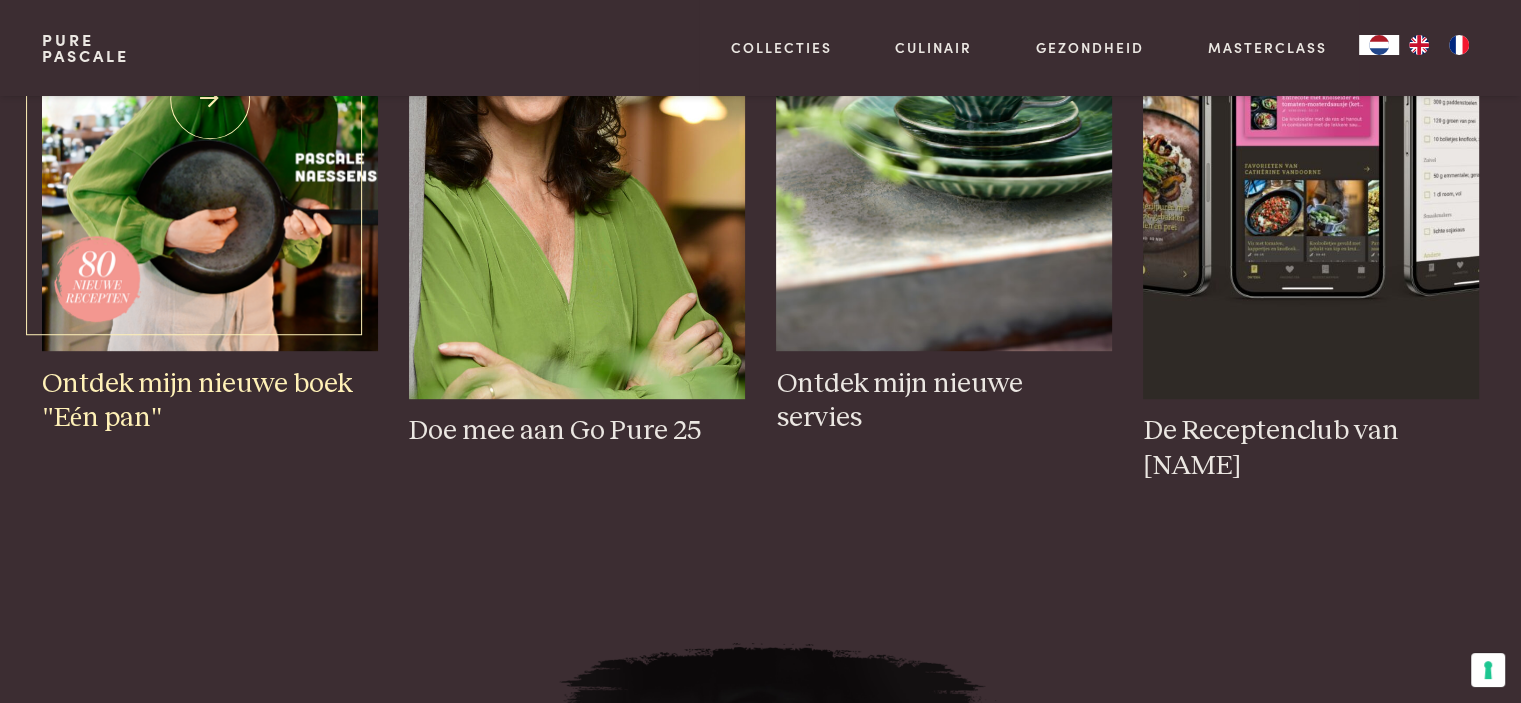 click on "Ontdek mijn nieuwe boek "Eén pan"" at bounding box center (209, 401) 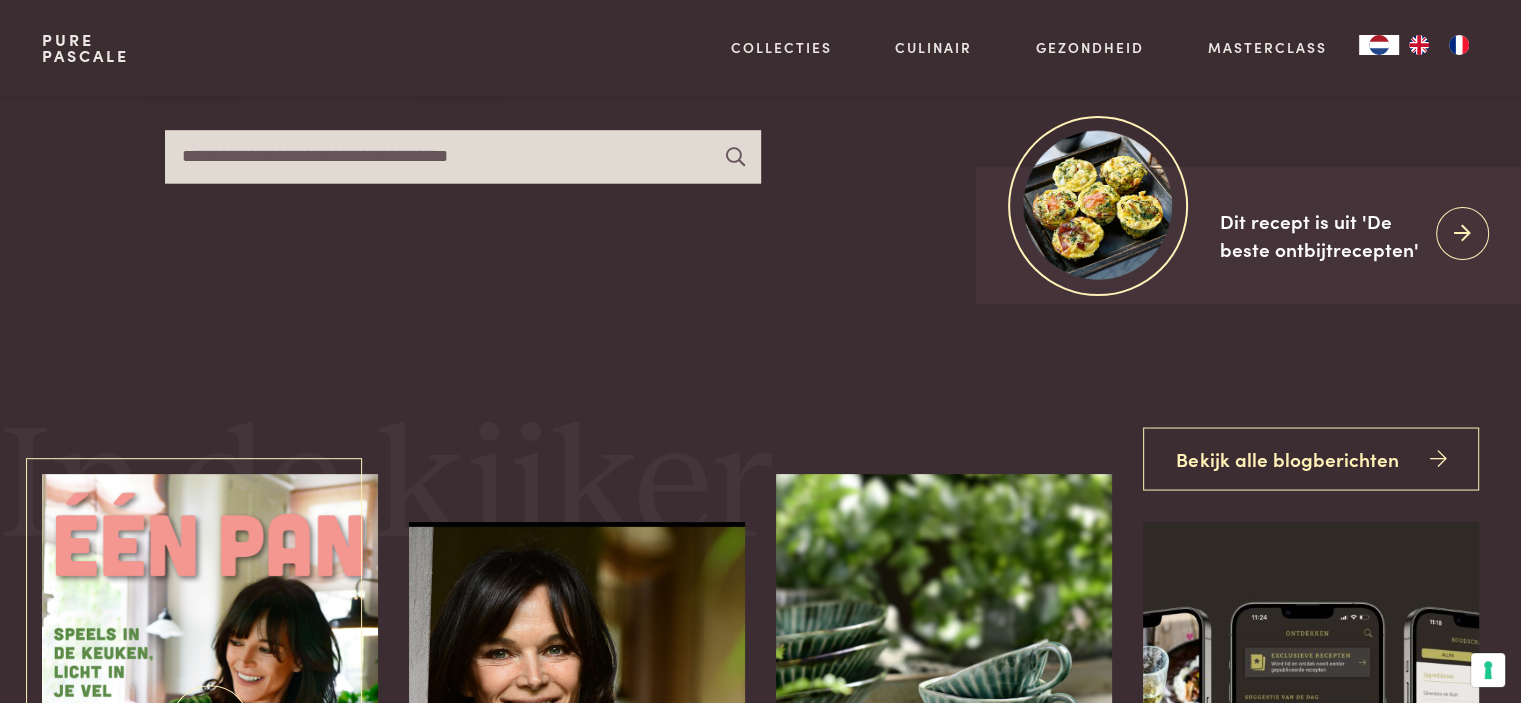 scroll, scrollTop: 100, scrollLeft: 0, axis: vertical 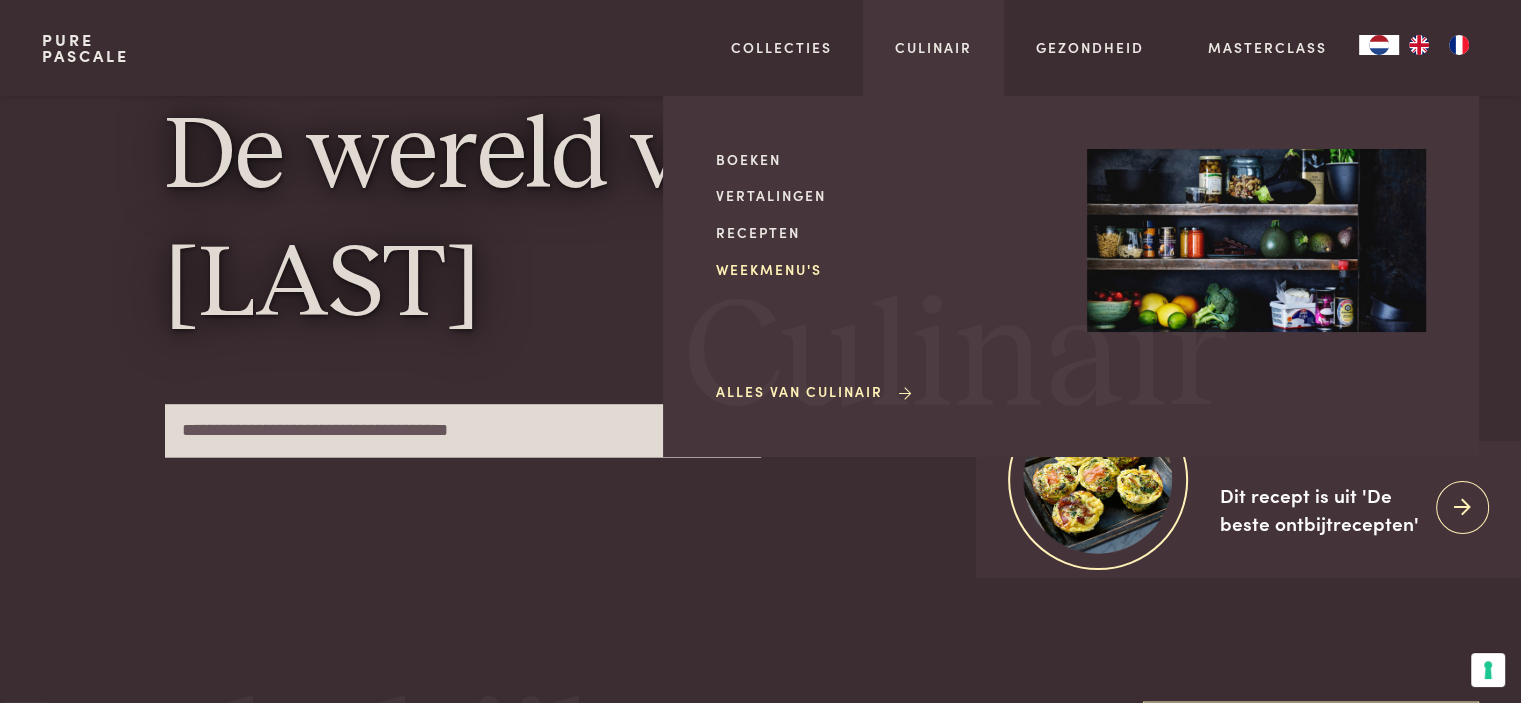 click on "Weekmenu's" at bounding box center [885, 269] 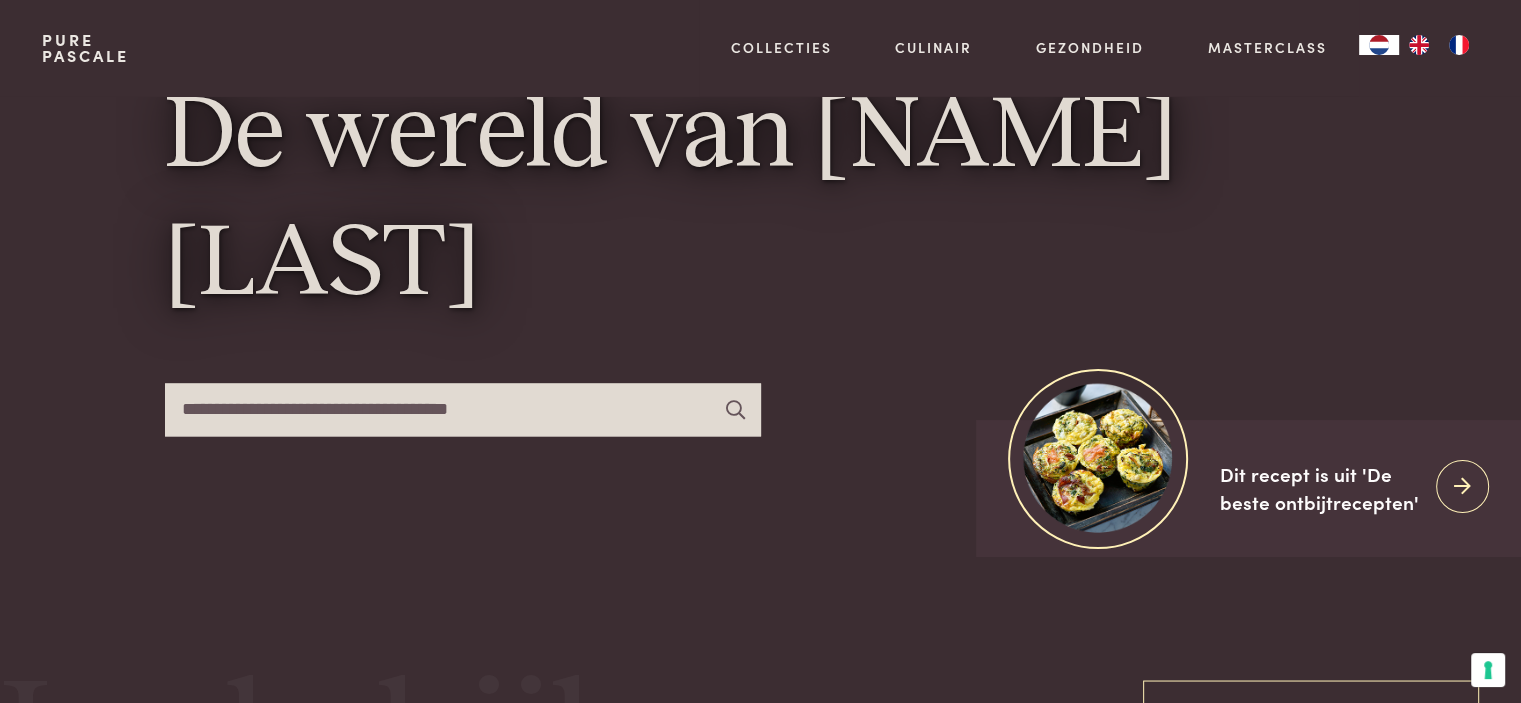 scroll, scrollTop: 0, scrollLeft: 0, axis: both 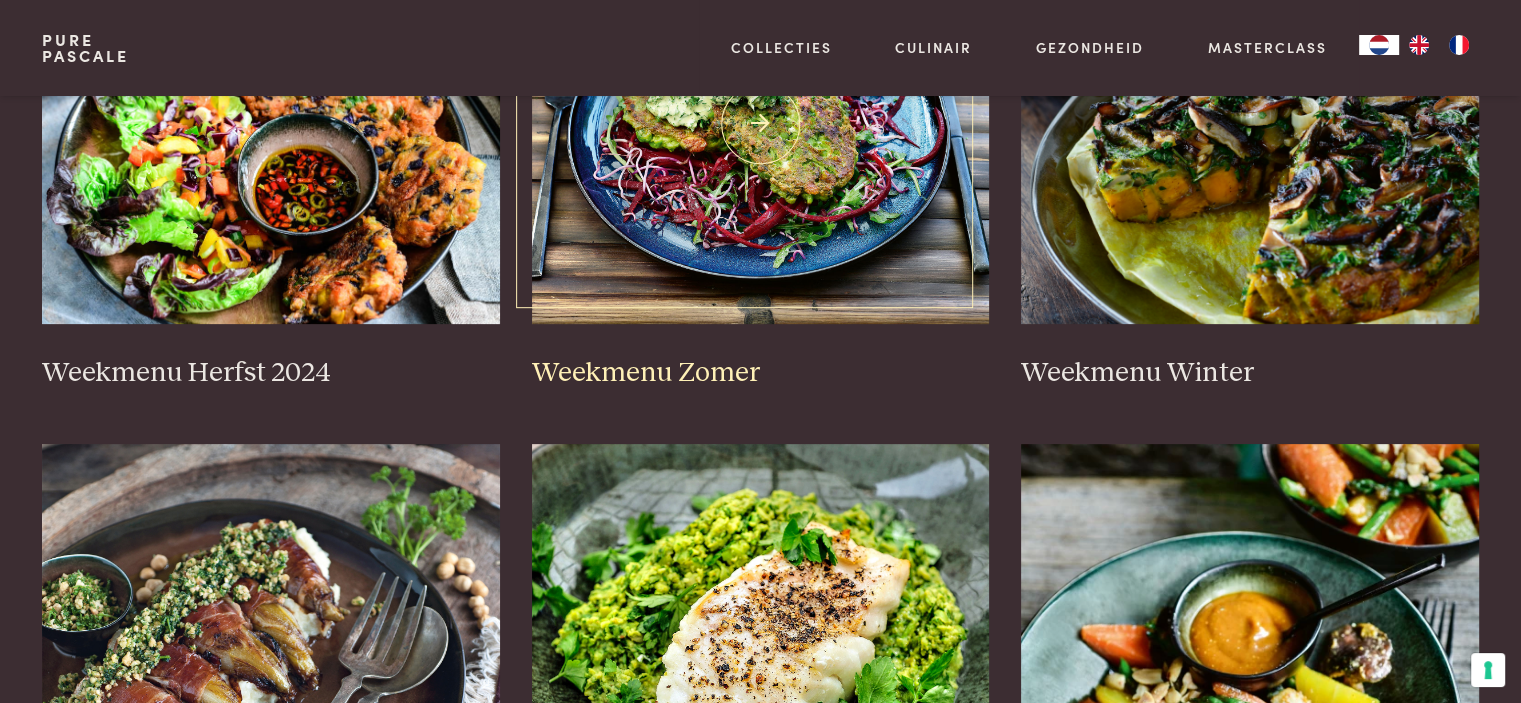 click at bounding box center (761, 124) 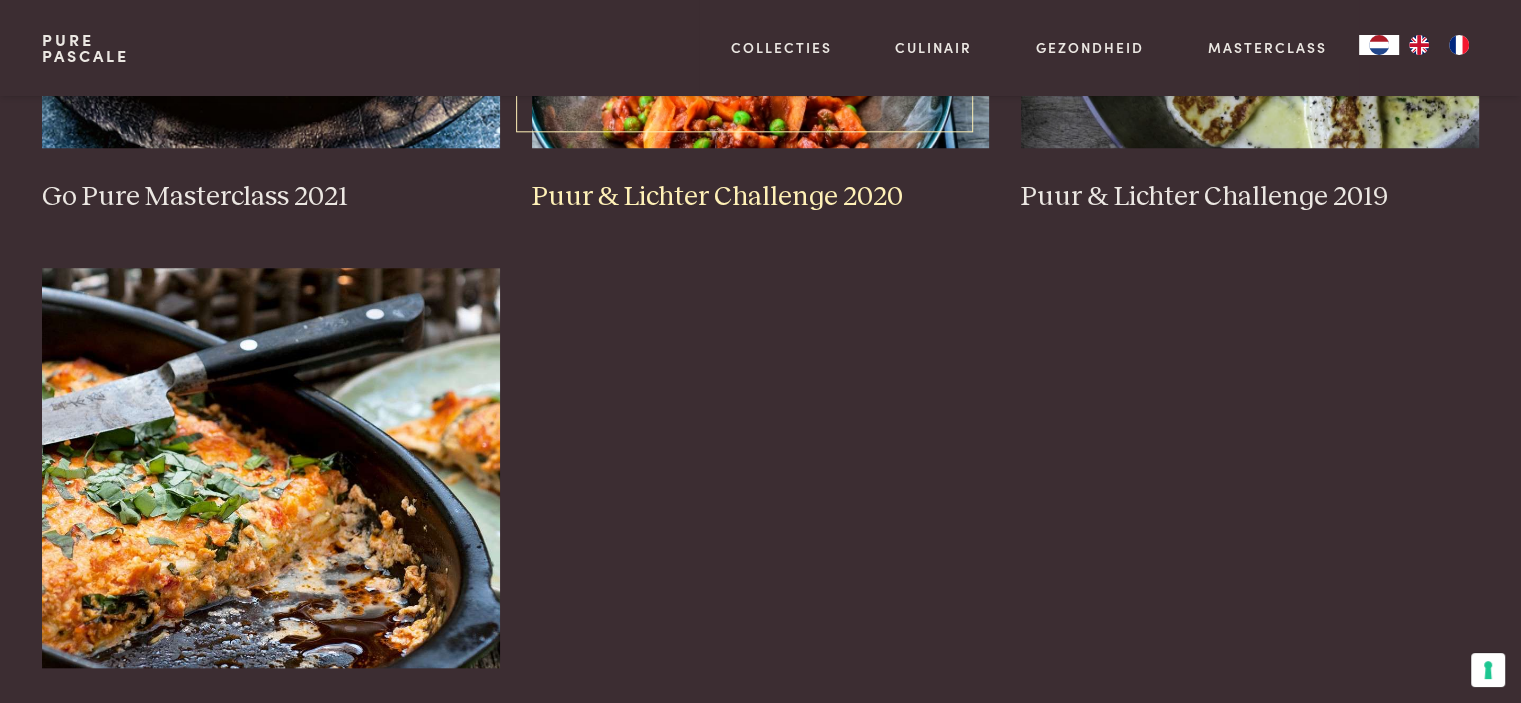 scroll, scrollTop: 1600, scrollLeft: 0, axis: vertical 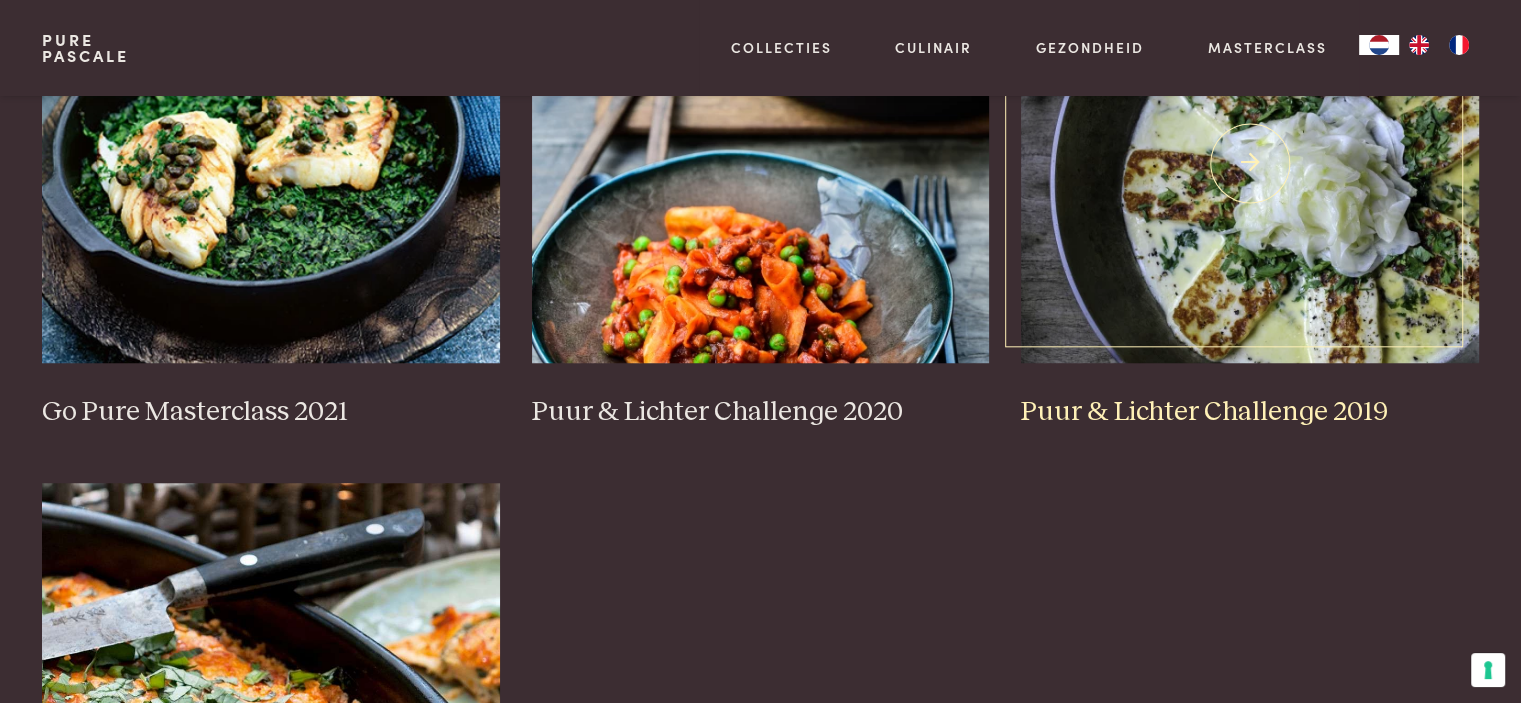 click at bounding box center (1250, 163) 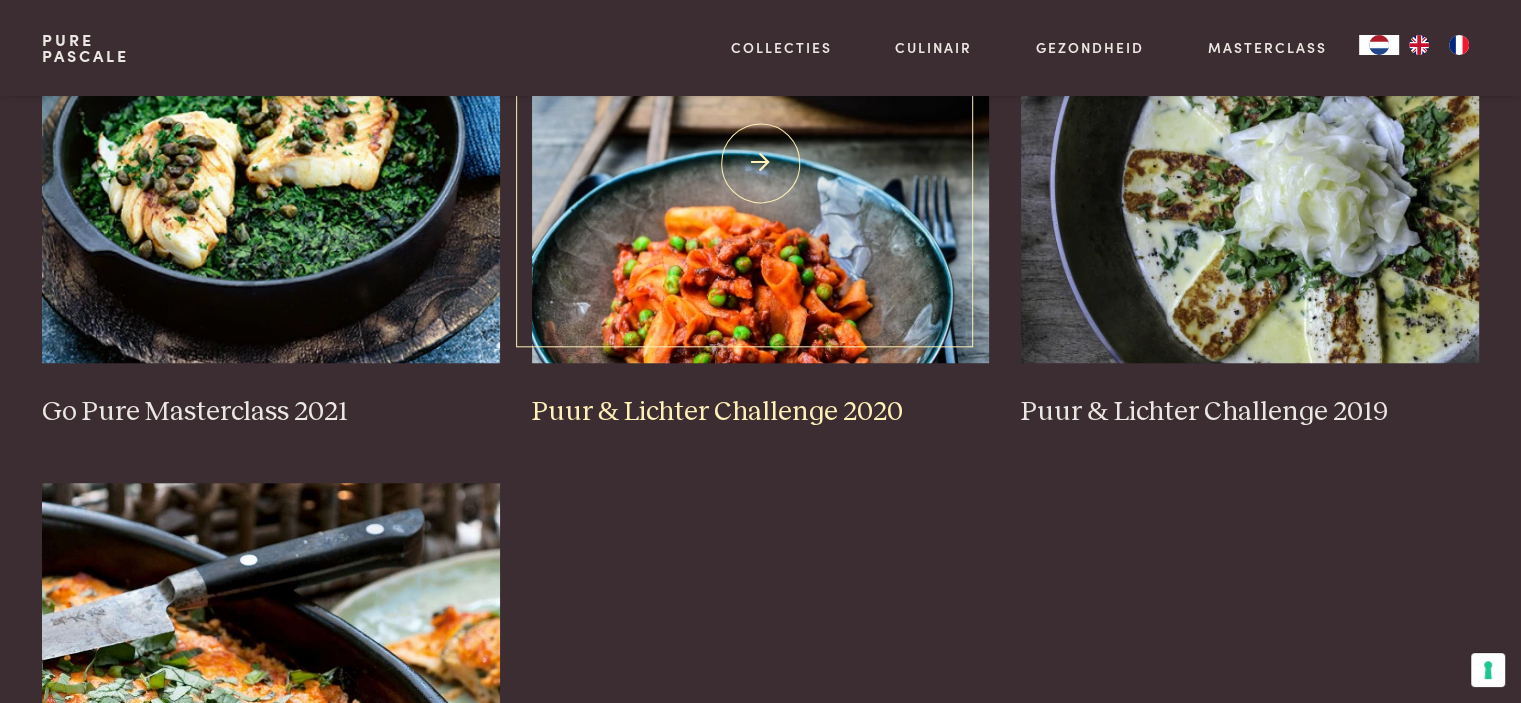 click at bounding box center [761, 163] 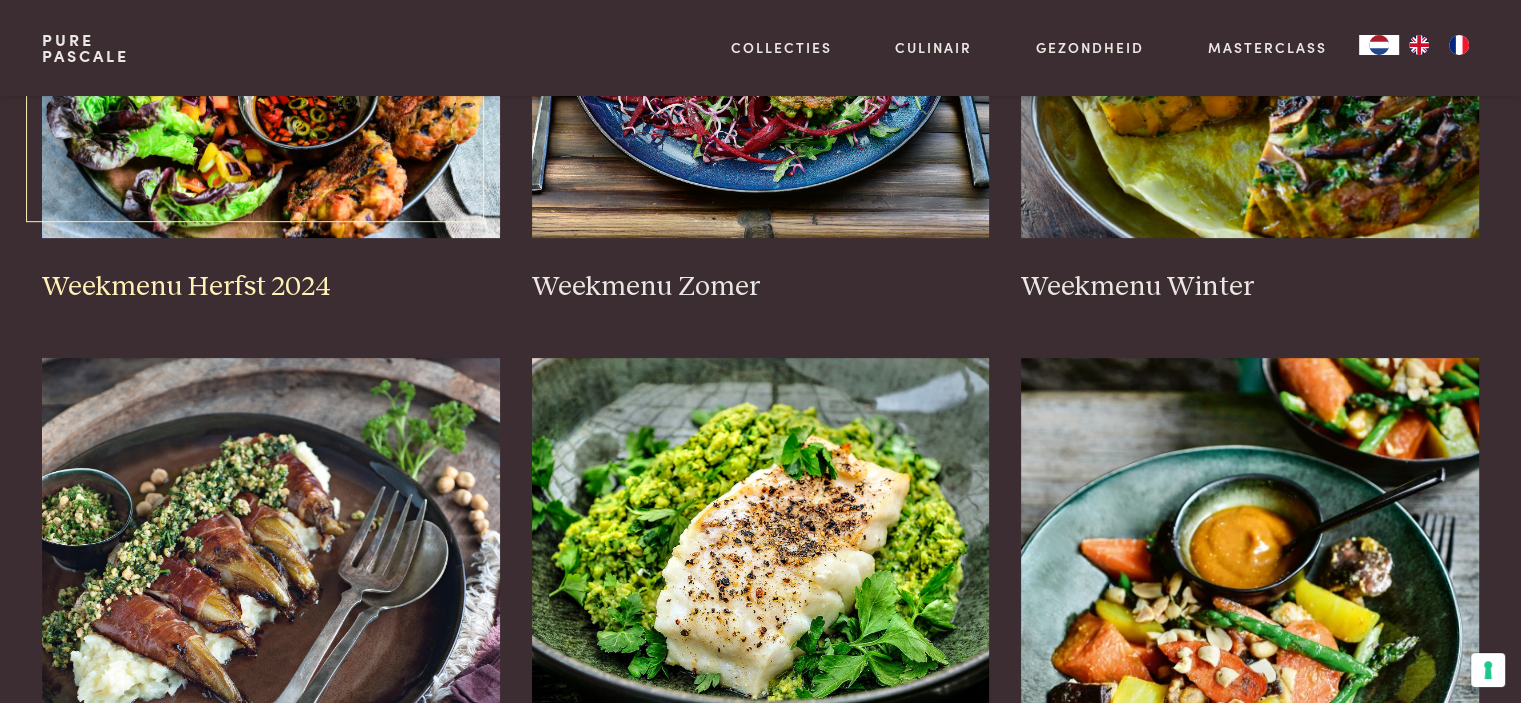 scroll, scrollTop: 900, scrollLeft: 0, axis: vertical 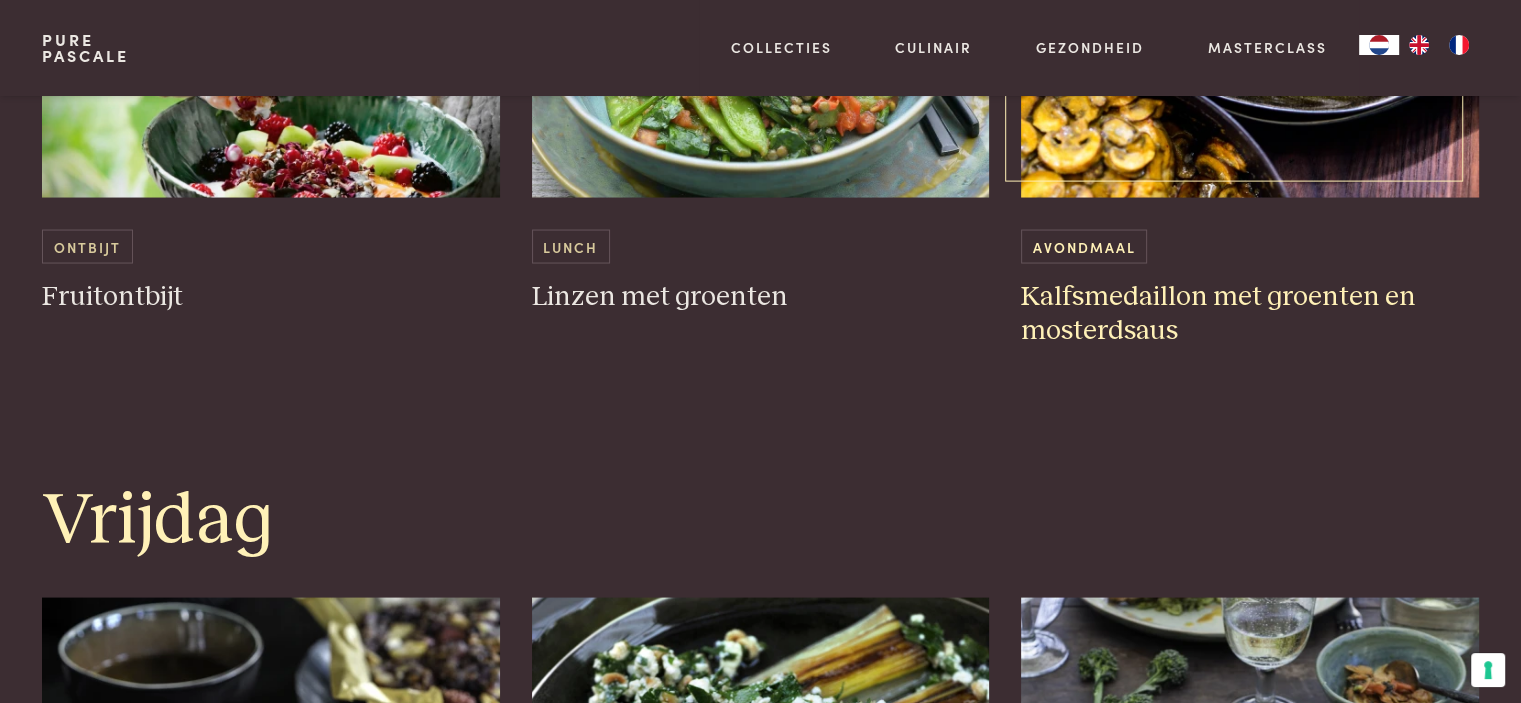 click on "Kalfsmedaillon met groenten en mosterdsaus" at bounding box center (1250, 314) 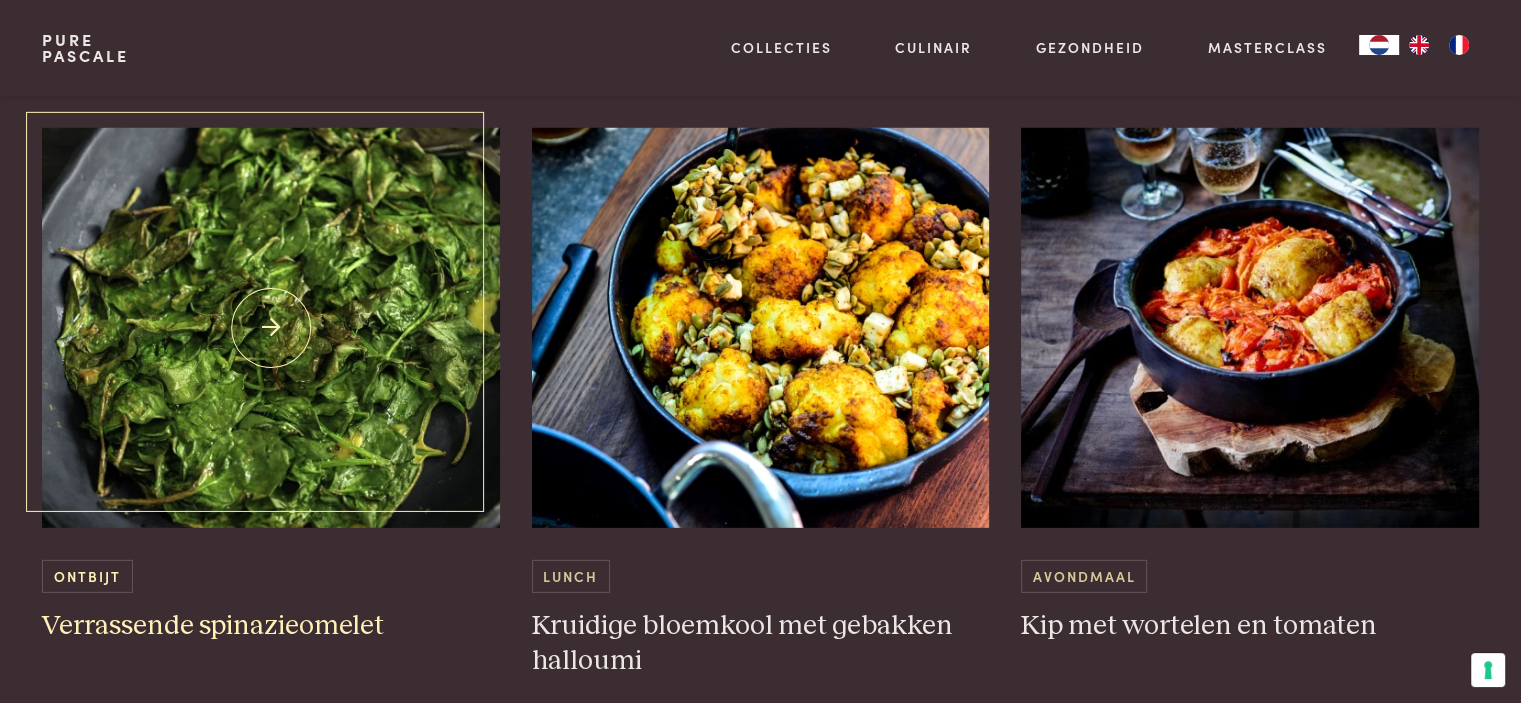 scroll, scrollTop: 5900, scrollLeft: 0, axis: vertical 